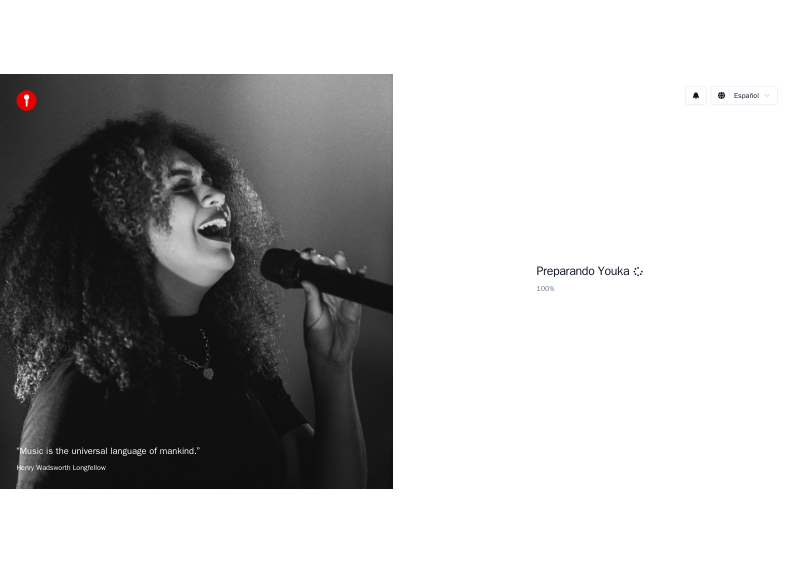 scroll, scrollTop: 0, scrollLeft: 0, axis: both 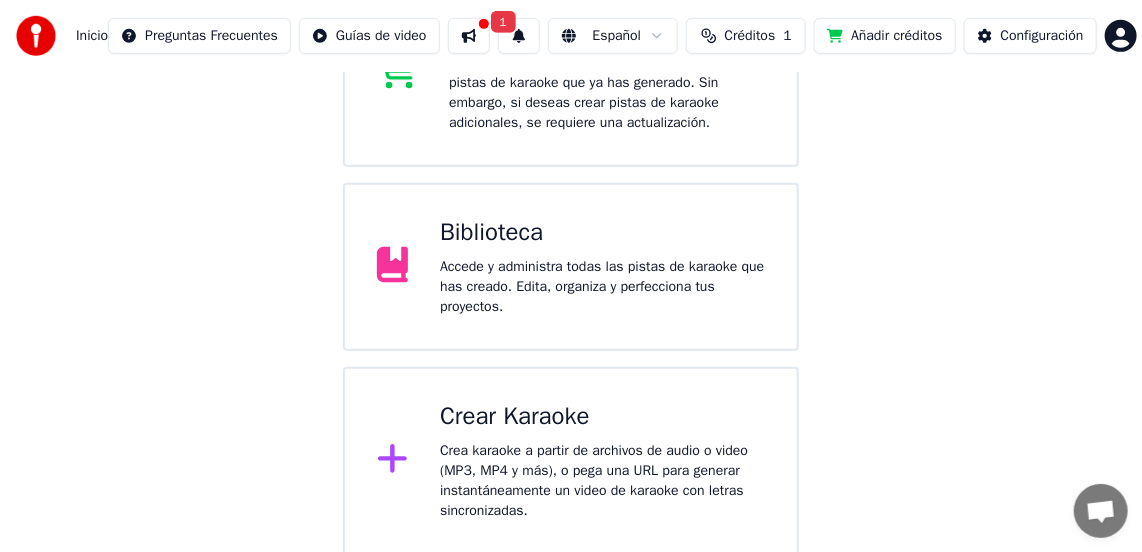 click on "Crea karaoke a partir de archivos de audio o video (MP3, MP4 y más), o pega una URL para generar instantáneamente un video de karaoke con letras sincronizadas." at bounding box center (602, 481) 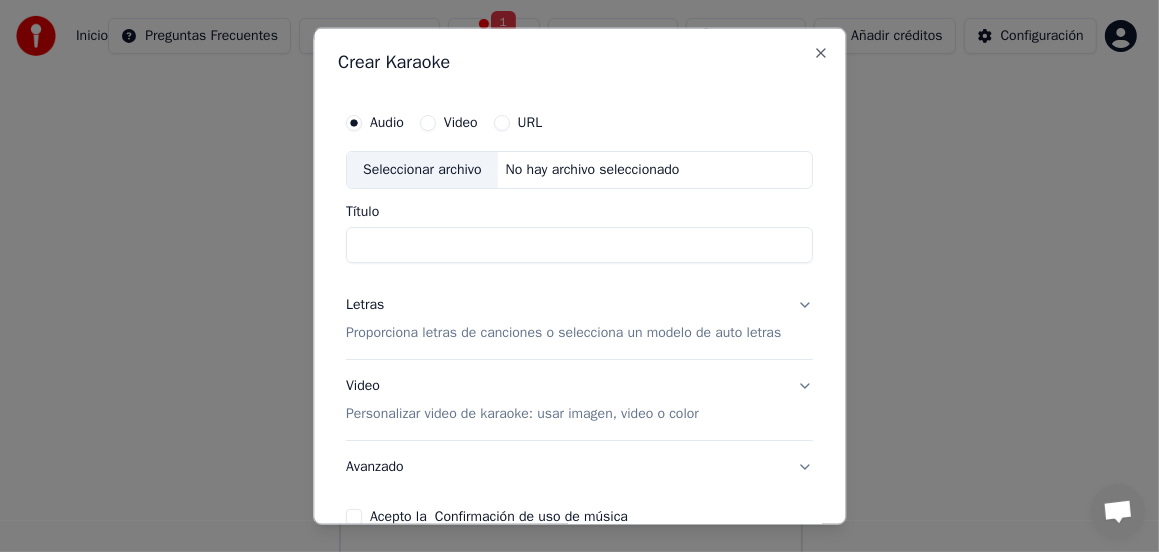click on "Avanzado" at bounding box center (579, 467) 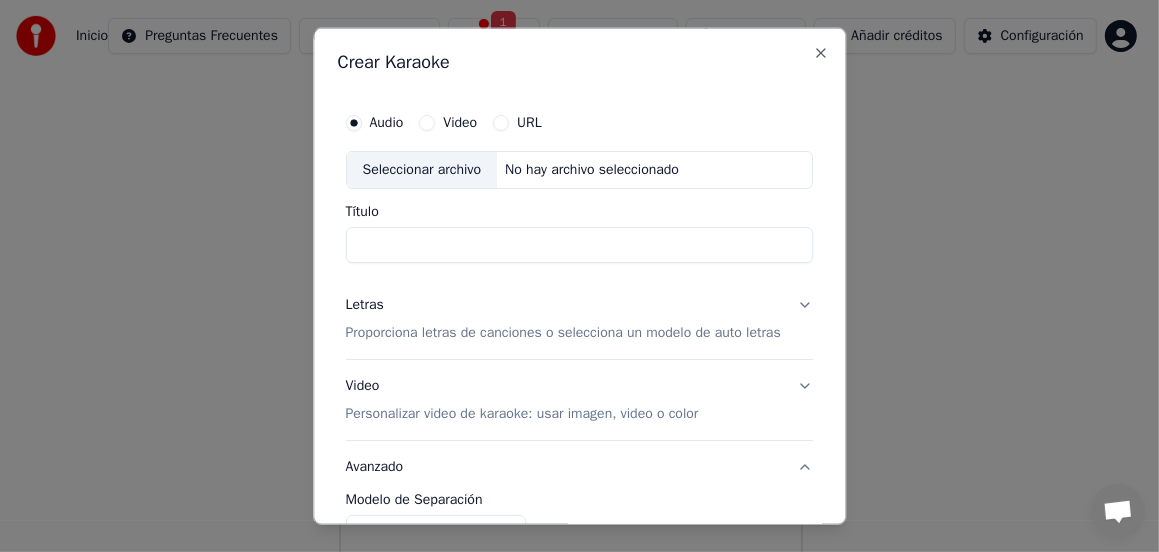 click on "Seleccionar archivo" at bounding box center (422, 170) 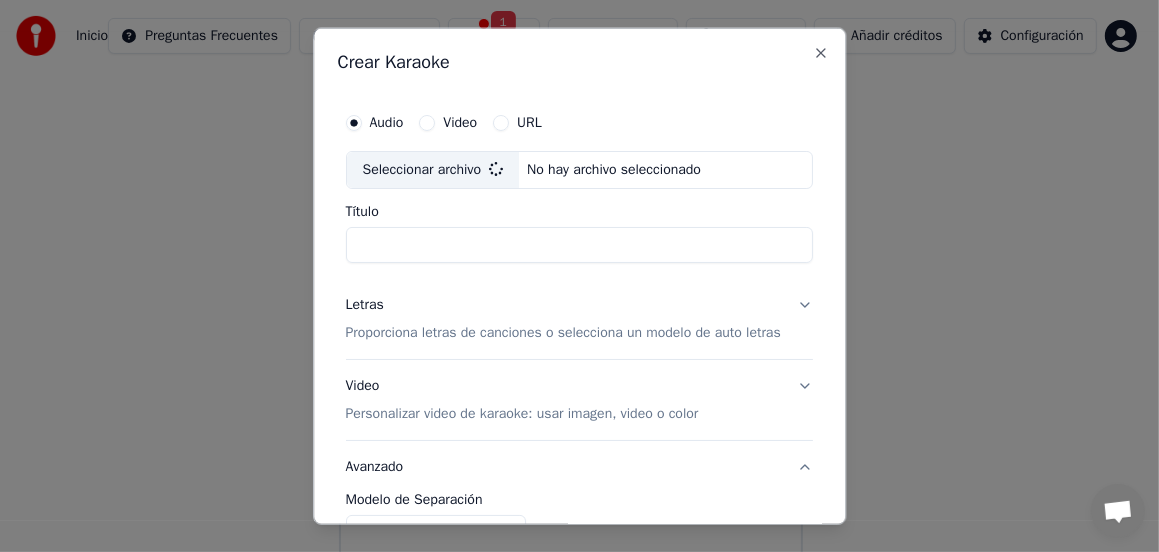 type on "**********" 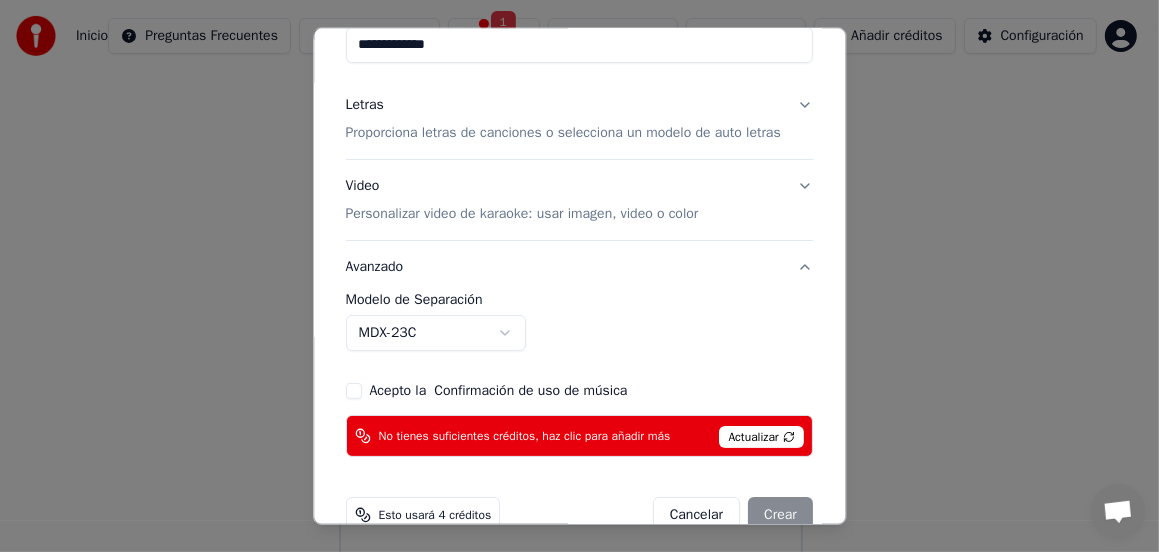 scroll, scrollTop: 240, scrollLeft: 0, axis: vertical 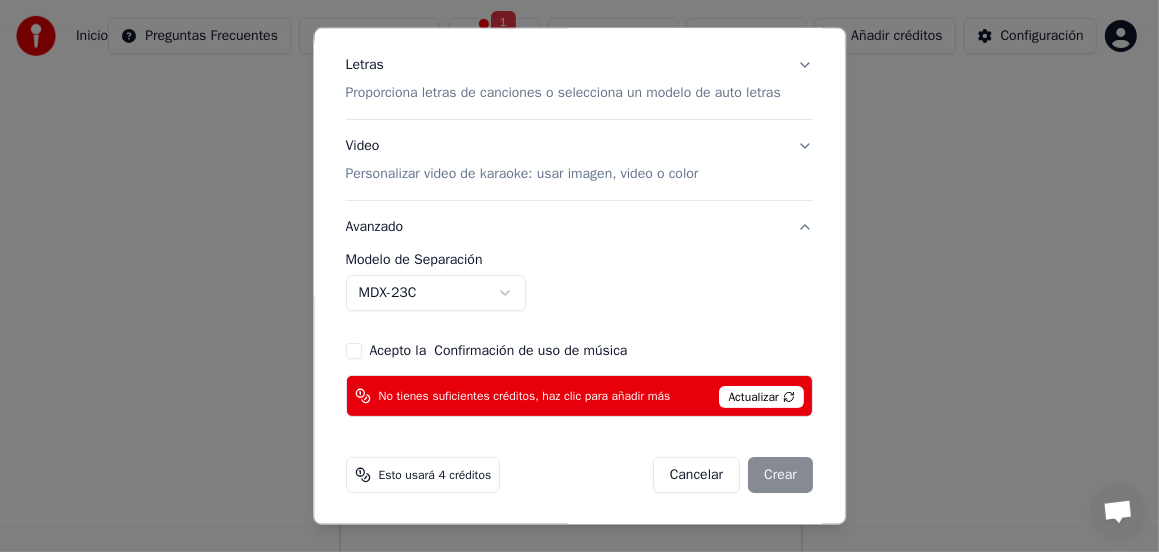 type 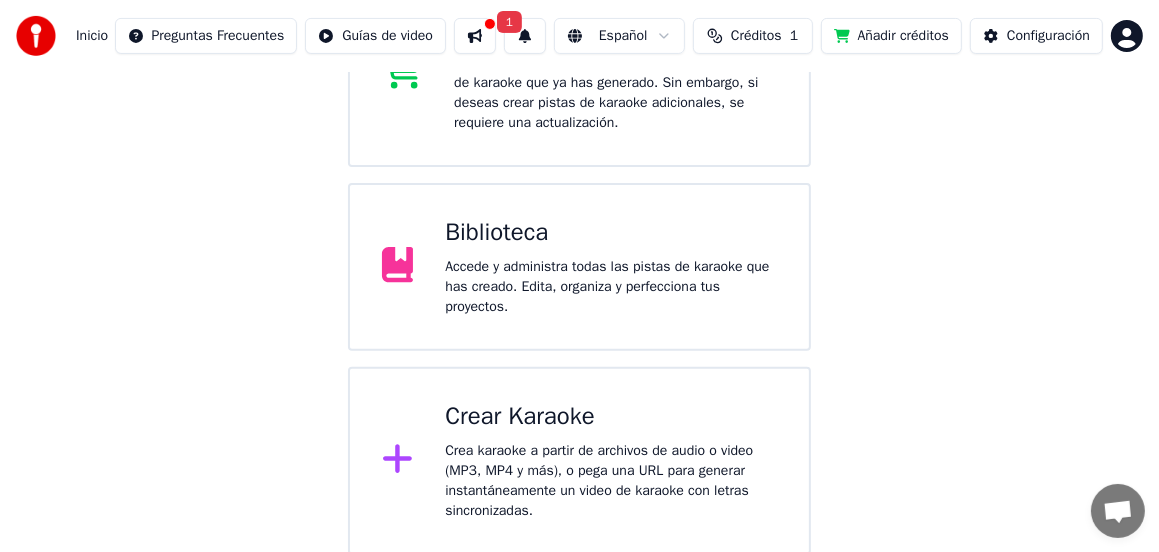 click on "Inicio Preguntas Frecuentes Guías de video 1 Español Créditos 1 Añadir créditos Configuración Bienvenido a Youka Ver video de inicio rápido Añadir créditos Tienes la opción de escuchar o descargar las pistas de karaoke que ya has generado. Sin embargo, si deseas crear pistas de karaoke adicionales, se requiere una actualización. Biblioteca Accede y administra todas las pistas de karaoke que has creado. Edita, organiza y perfecciona tus proyectos. Crear Karaoke Crea karaoke a partir de archivos de audio o video (MP3, MP4 y más), o pega una URL para generar instantáneamente un video de karaoke con letras sincronizadas." at bounding box center (579, 51) 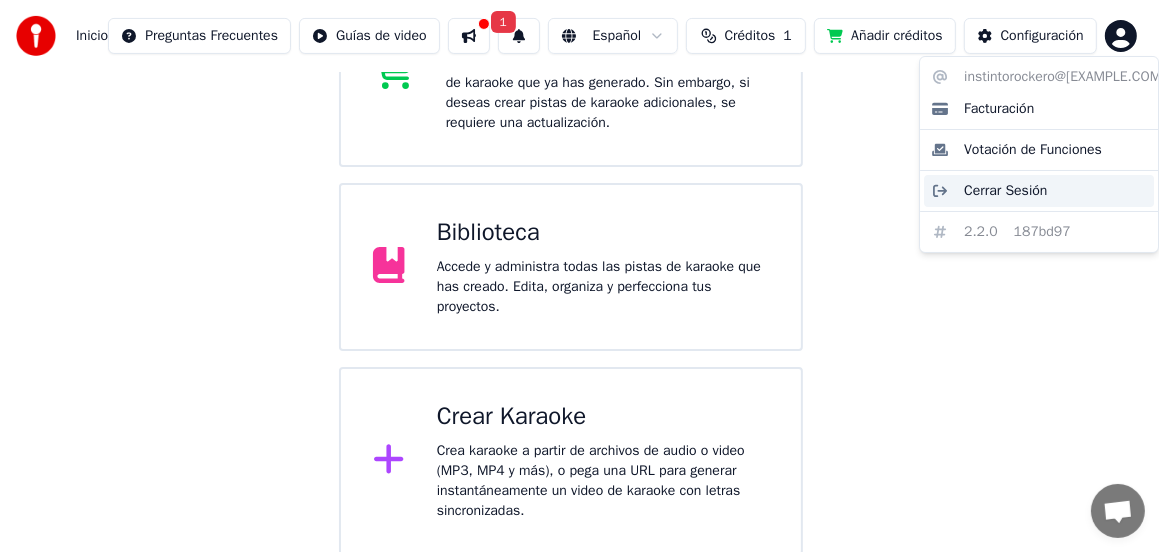 click on "Cerrar Sesión" at bounding box center [1005, 191] 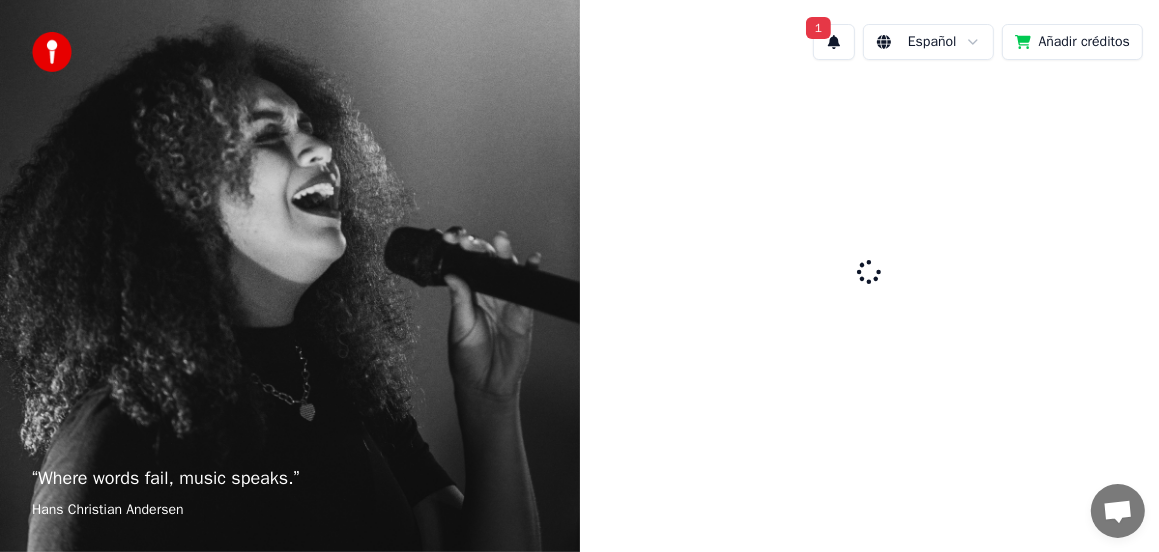 scroll, scrollTop: 0, scrollLeft: 0, axis: both 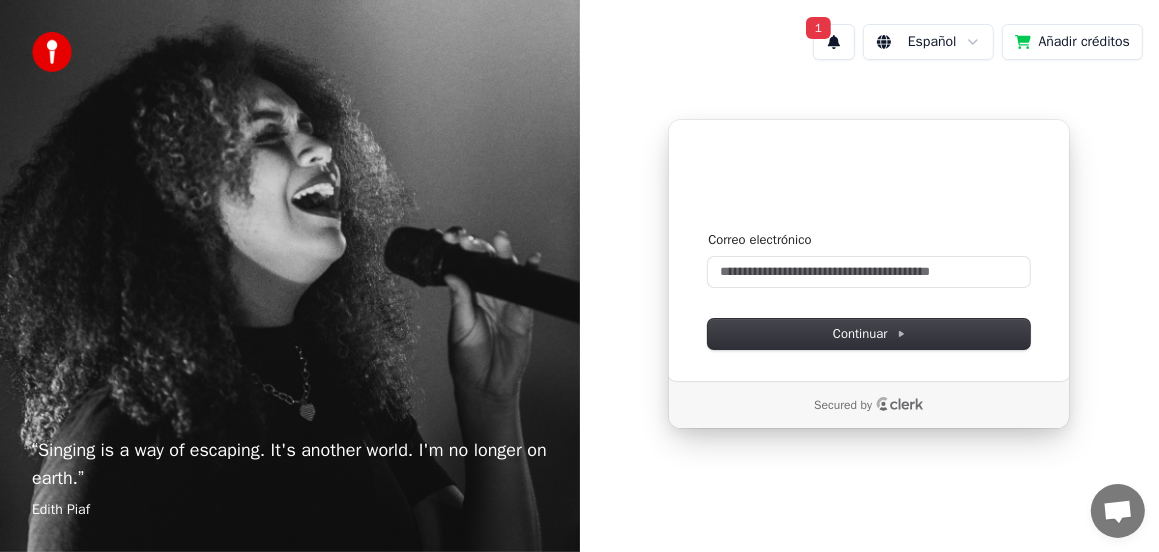 type 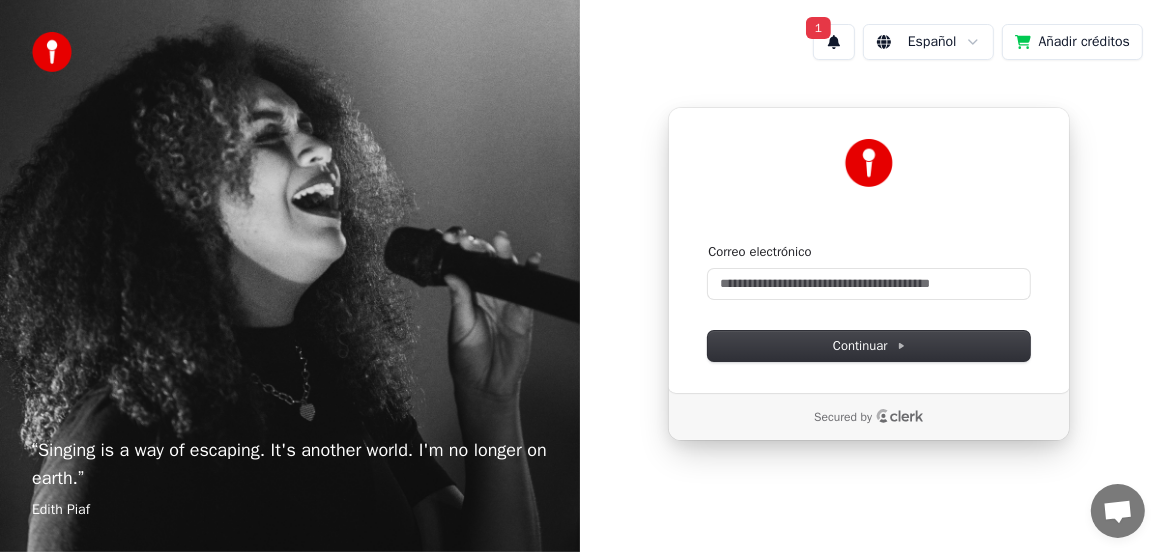 drag, startPoint x: 730, startPoint y: 208, endPoint x: 872, endPoint y: 164, distance: 148.66069 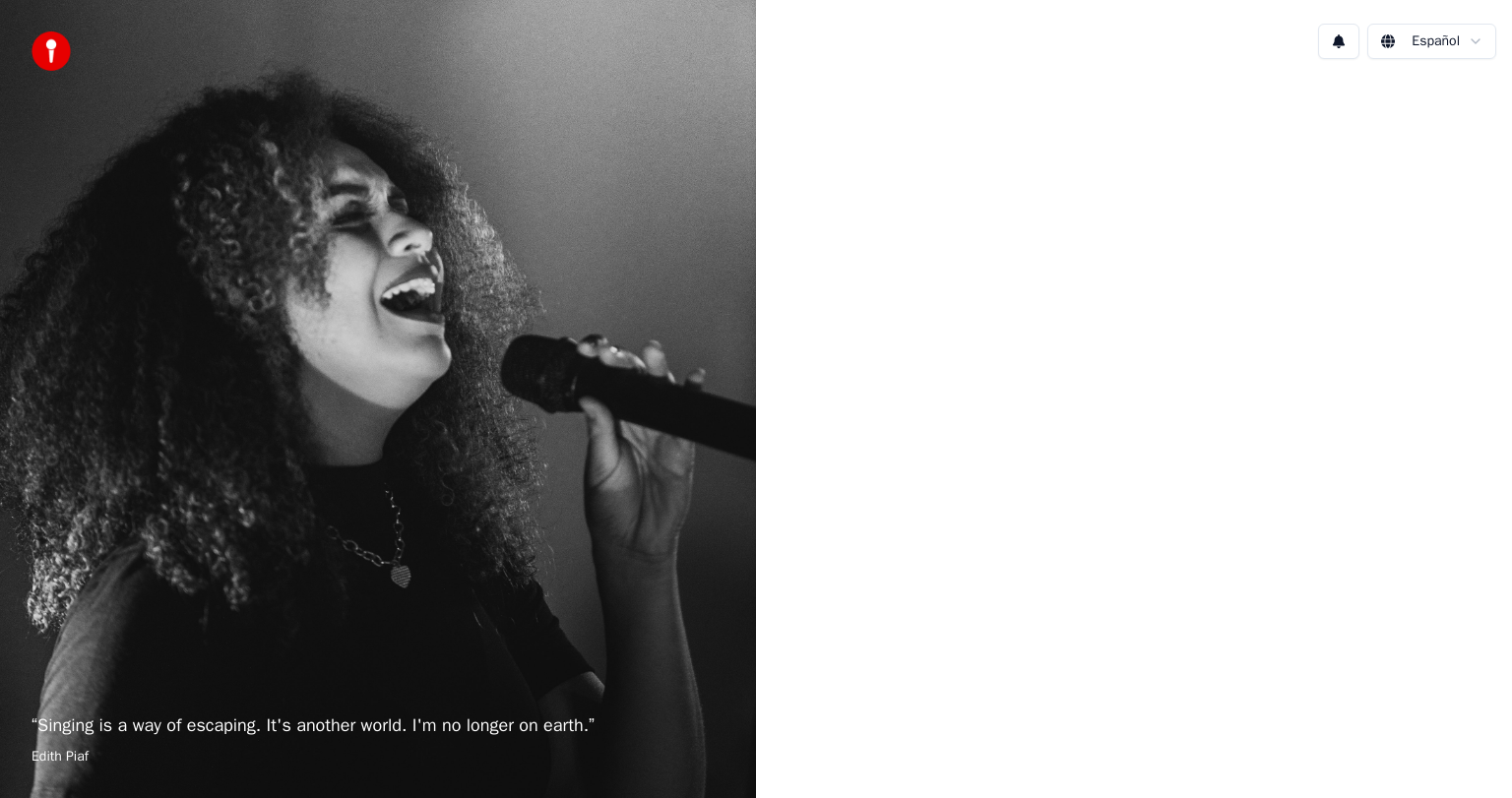 scroll, scrollTop: 0, scrollLeft: 0, axis: both 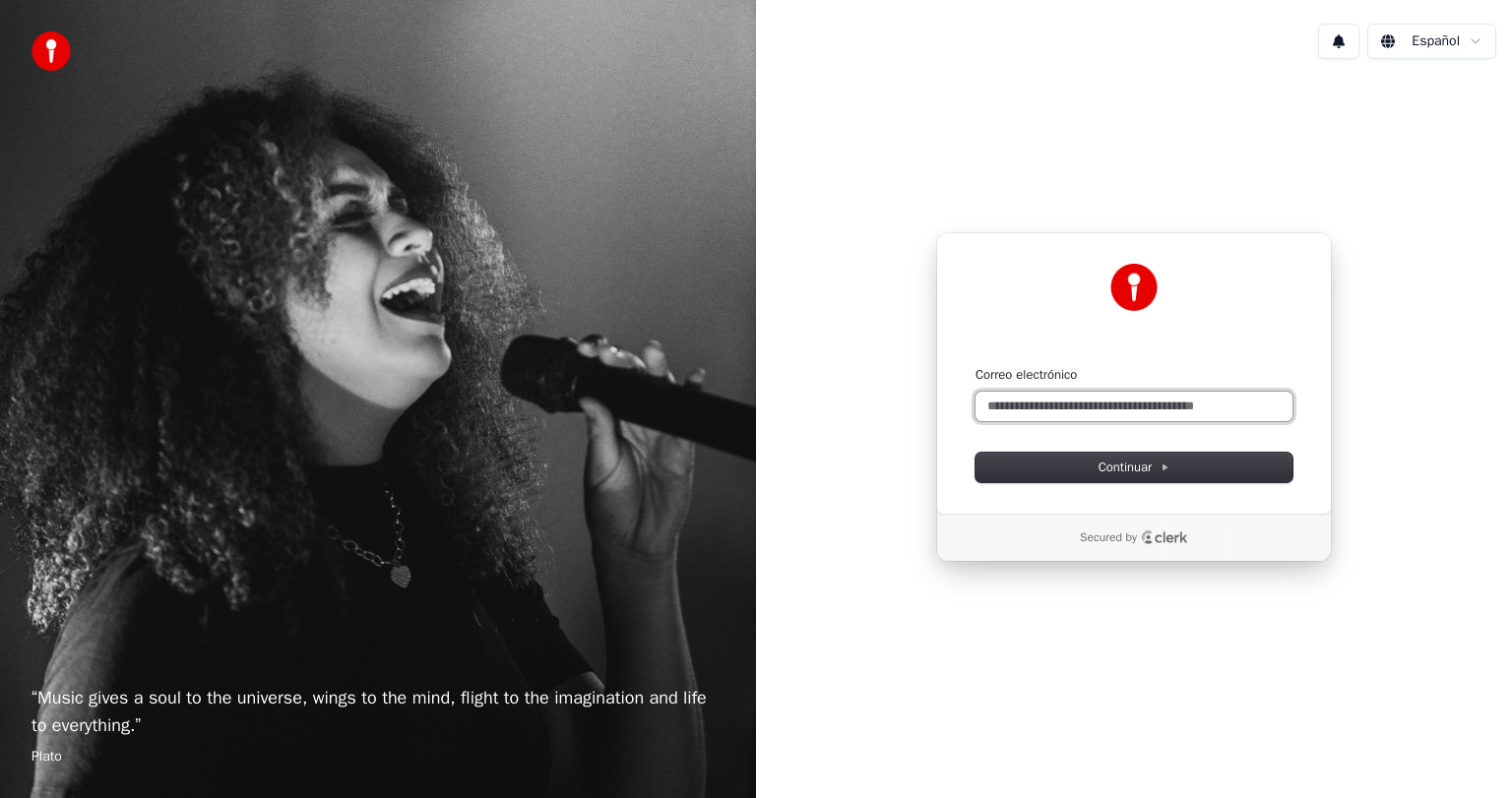 click on "Correo electrónico" at bounding box center (1134, 406) 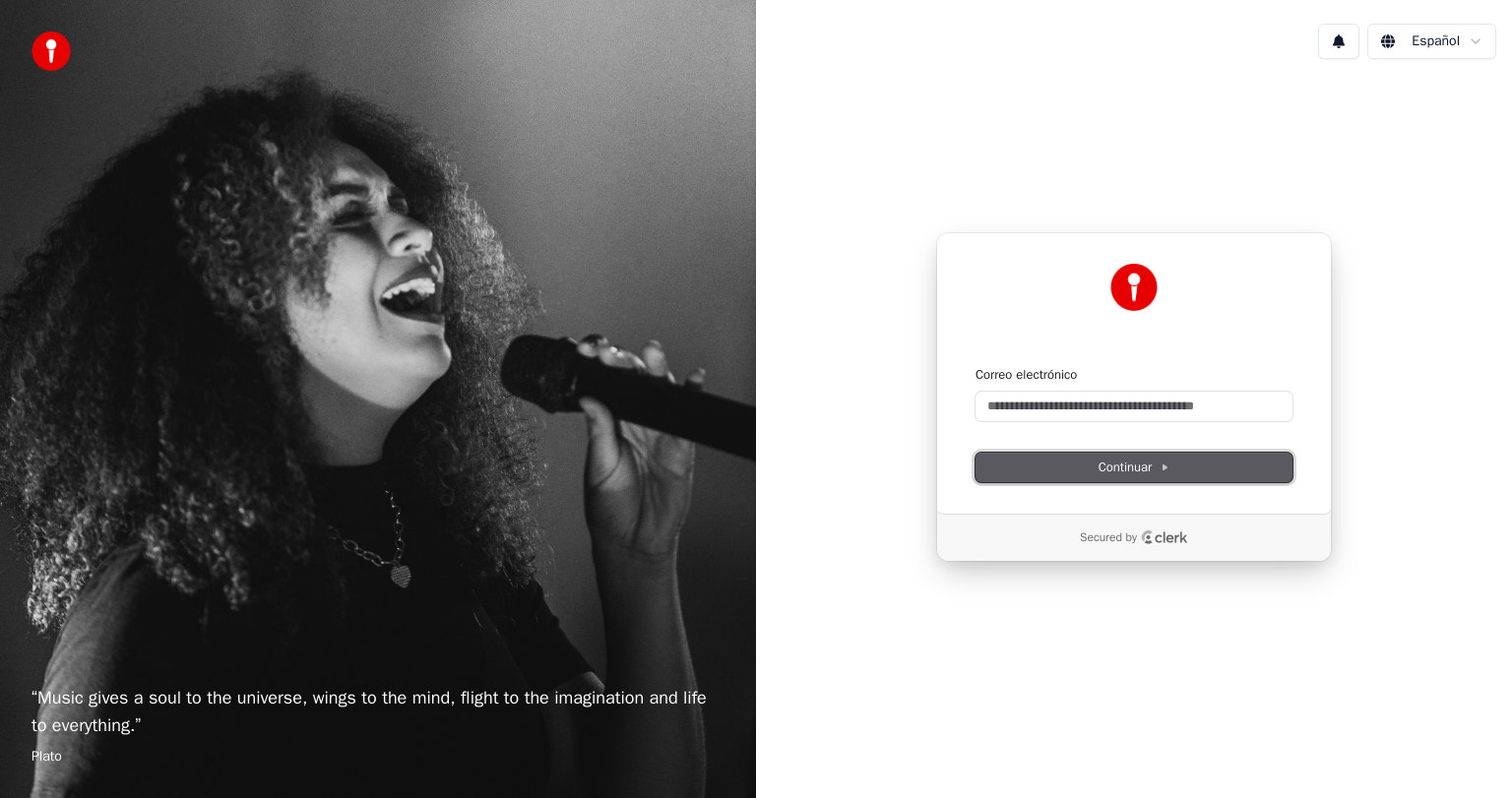 click on "Continuar" at bounding box center (1134, 467) 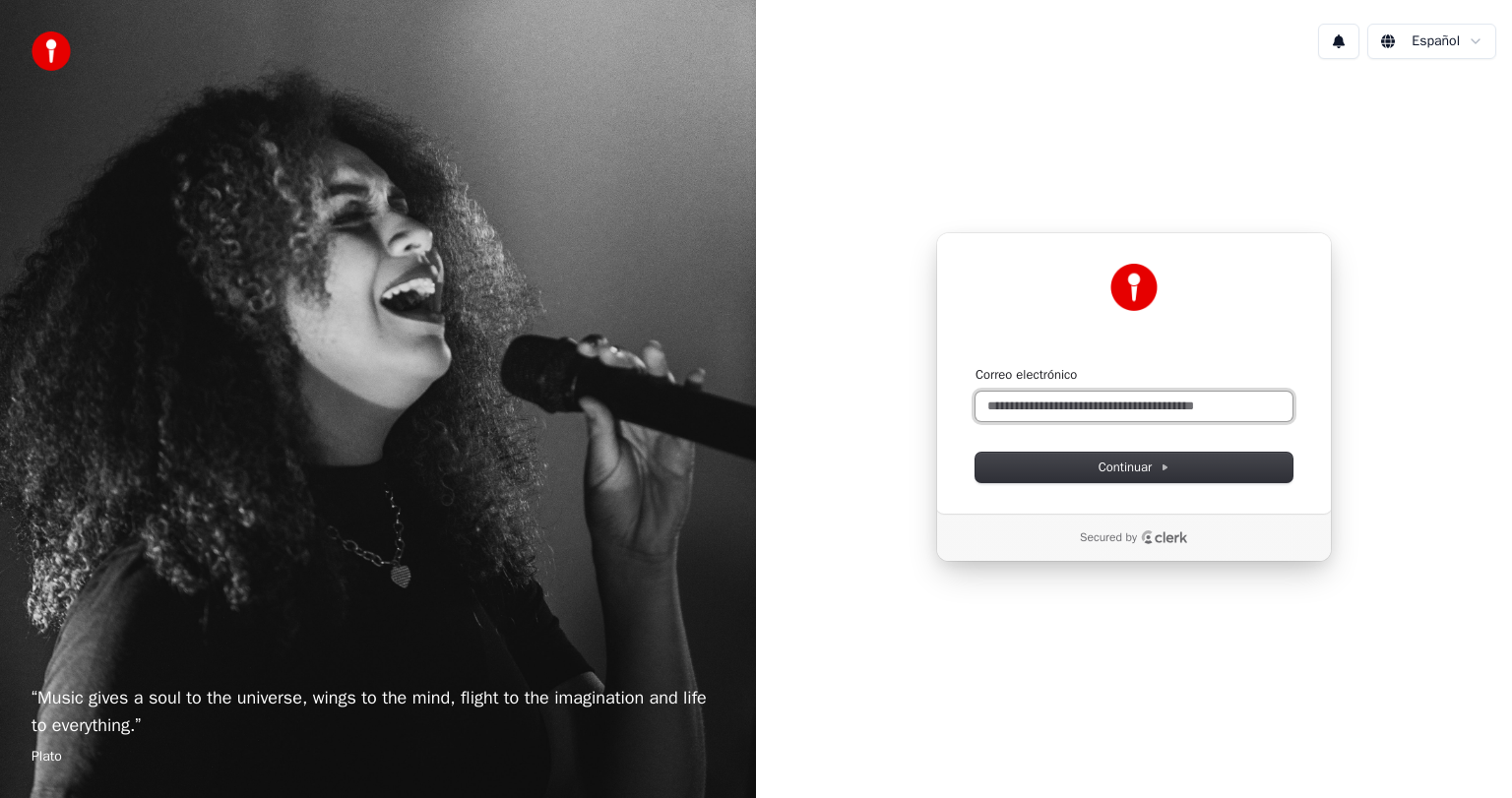 click on "Correo electrónico" at bounding box center (1134, 406) 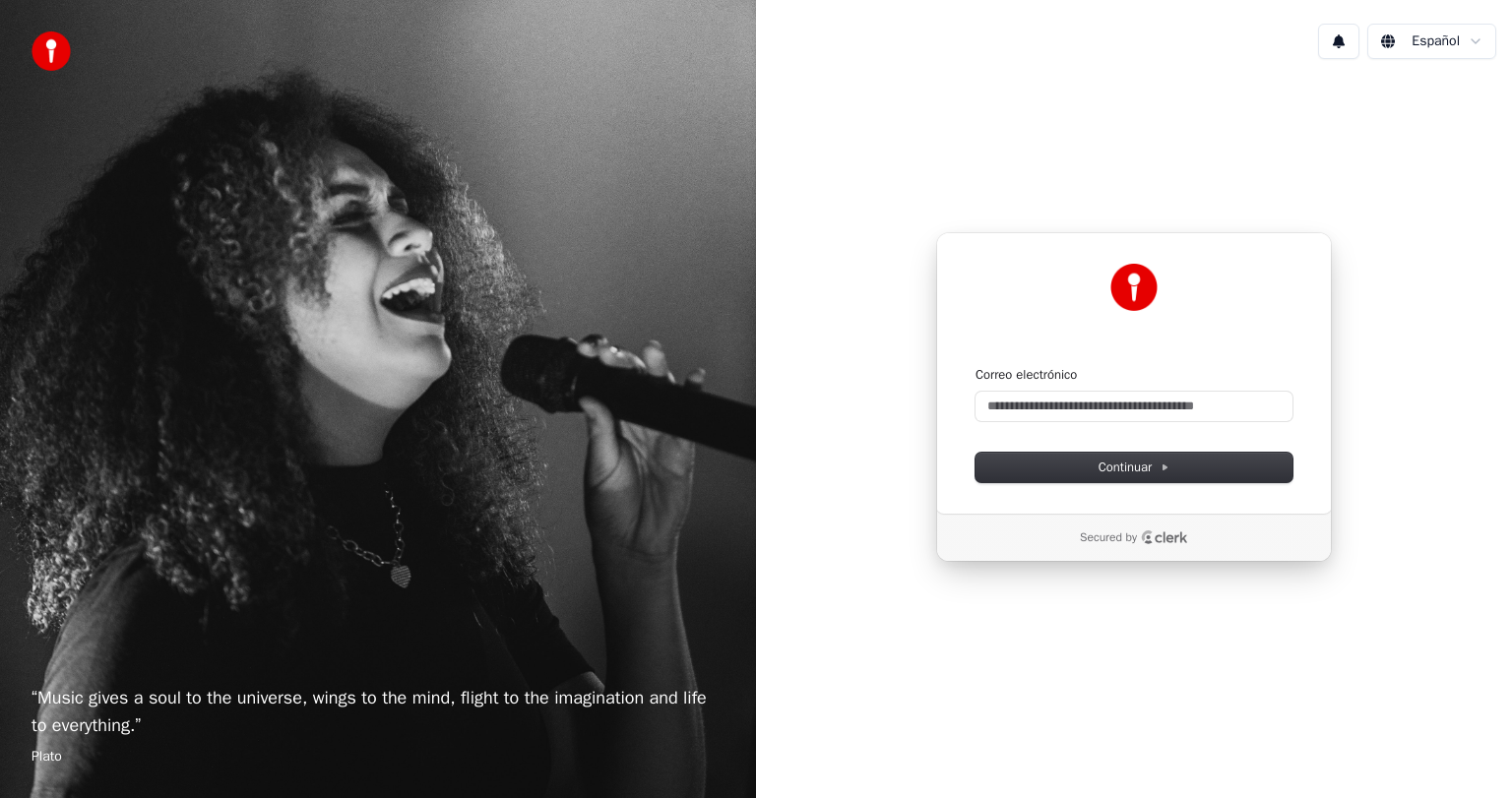 click on "Correo electrónico" at bounding box center (1134, 394) 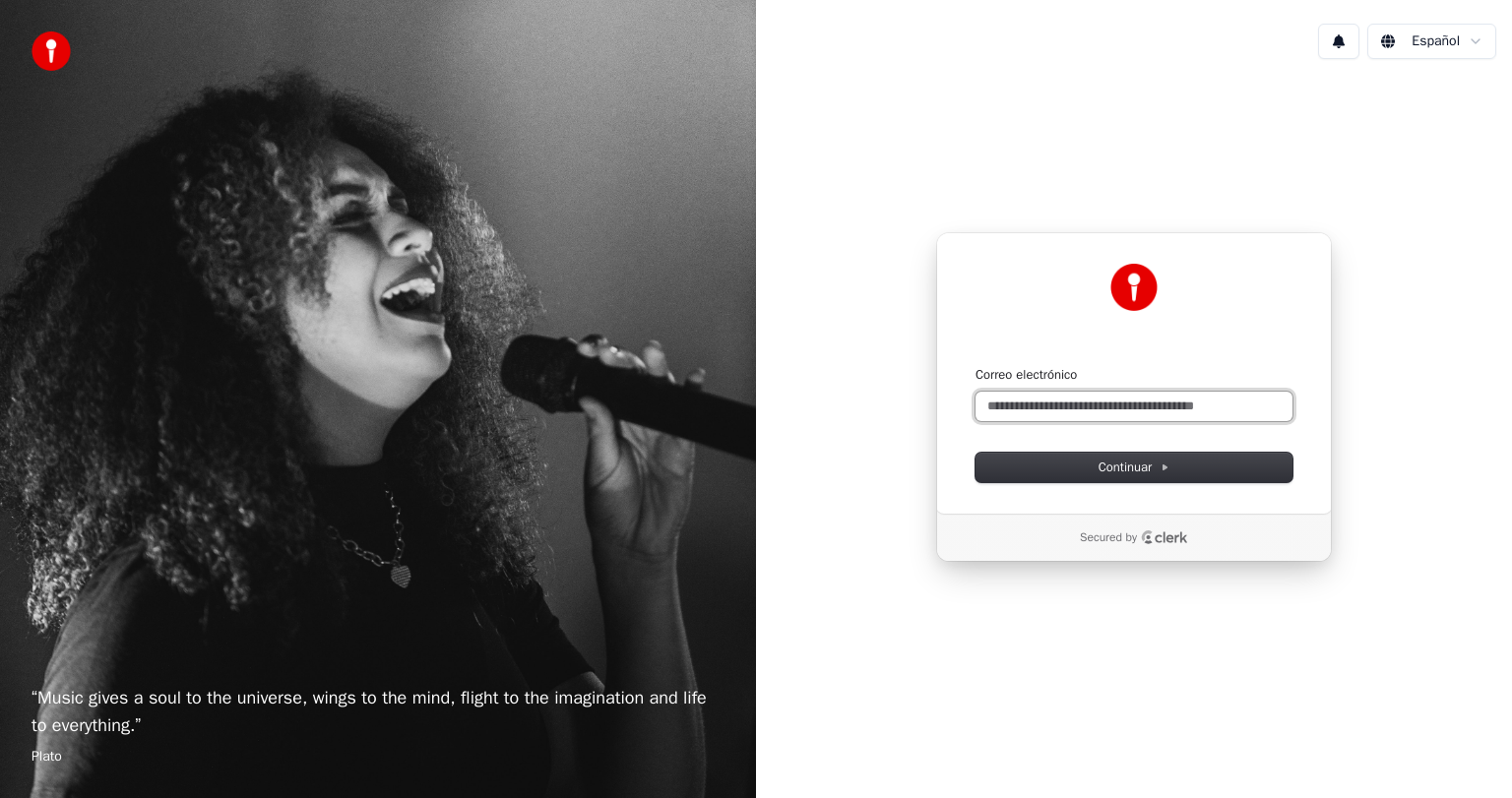 click on "Correo electrónico" at bounding box center (1134, 406) 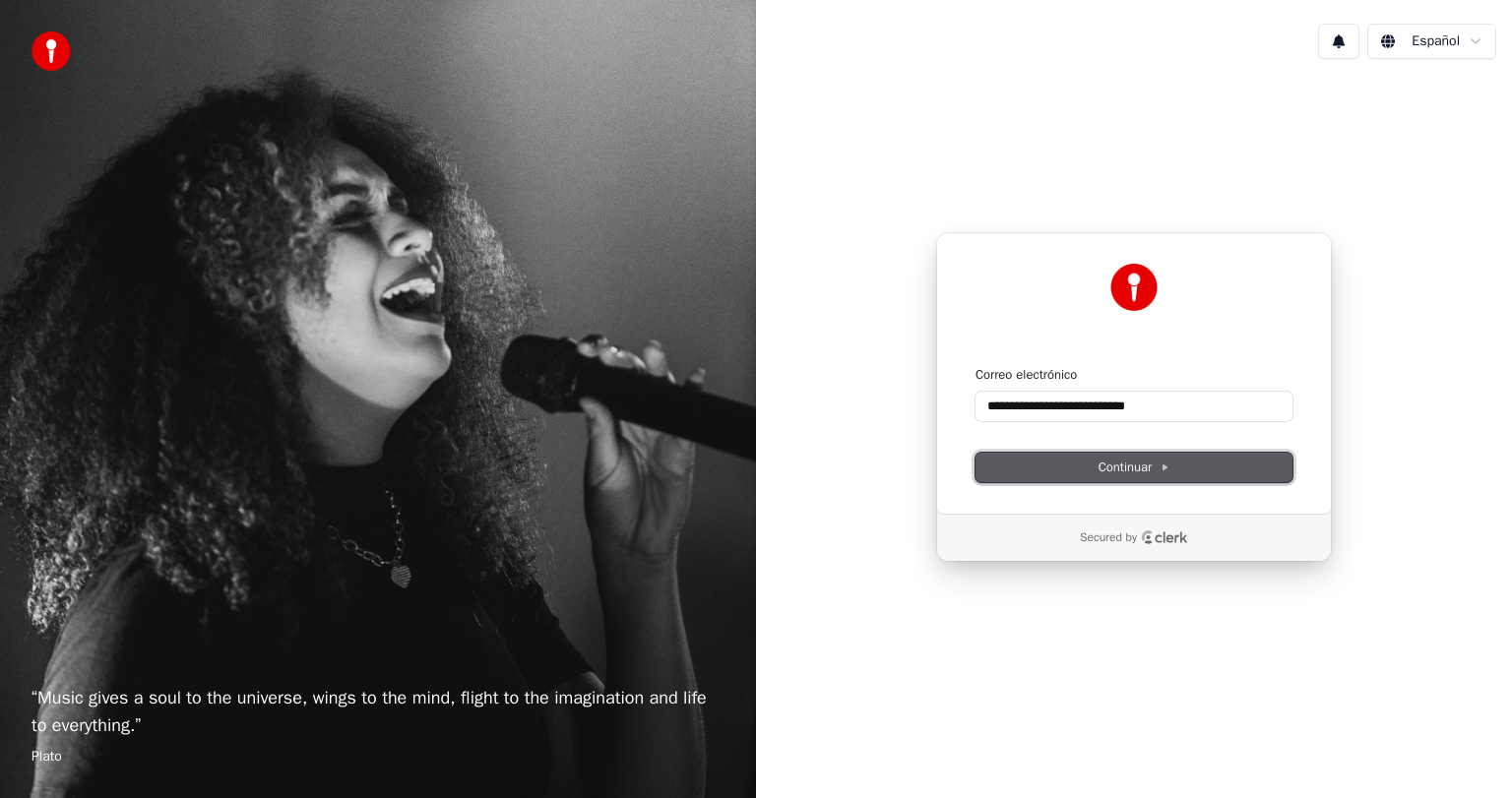 click on "Continuar" at bounding box center (1134, 467) 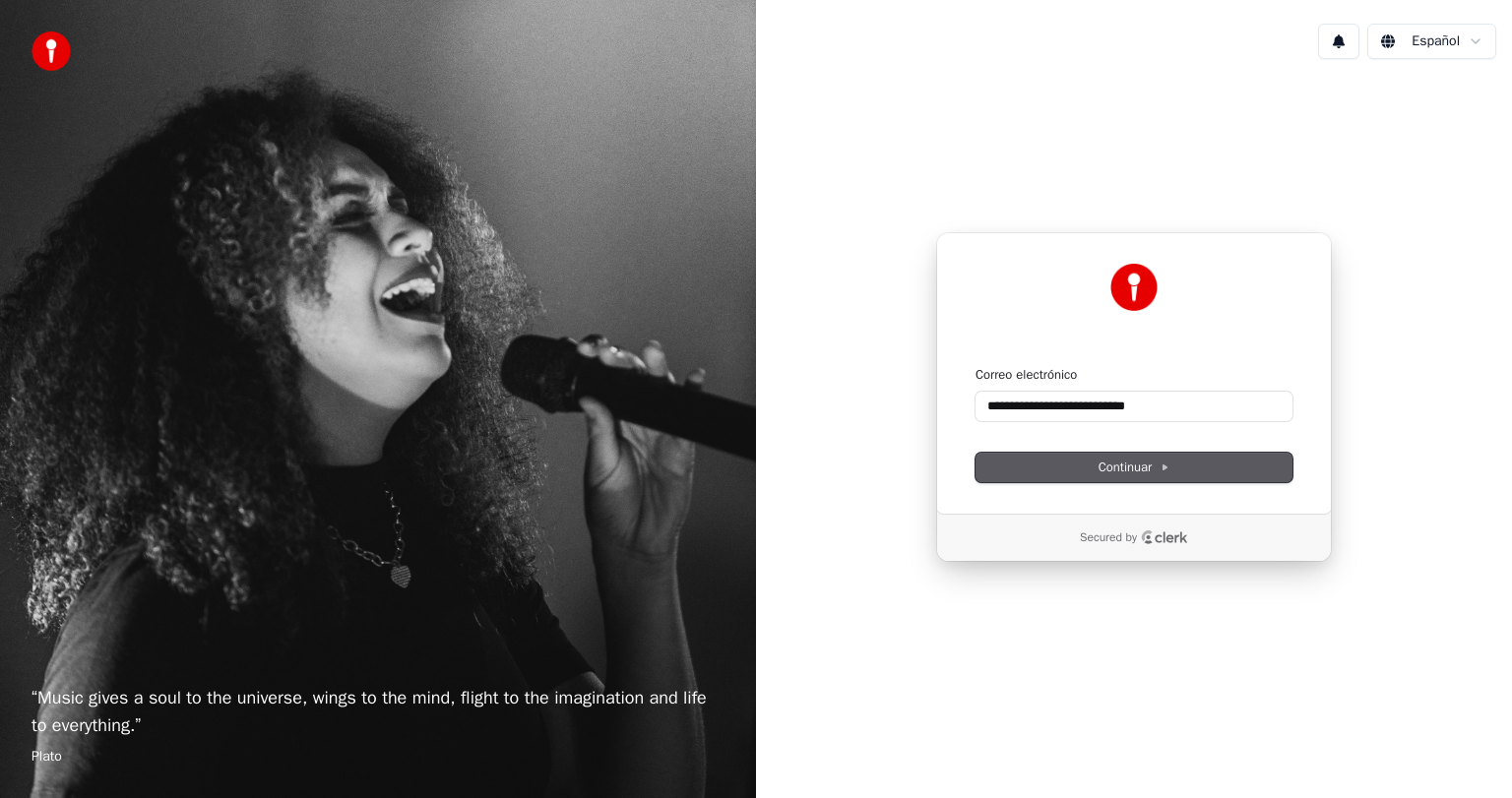 type on "**********" 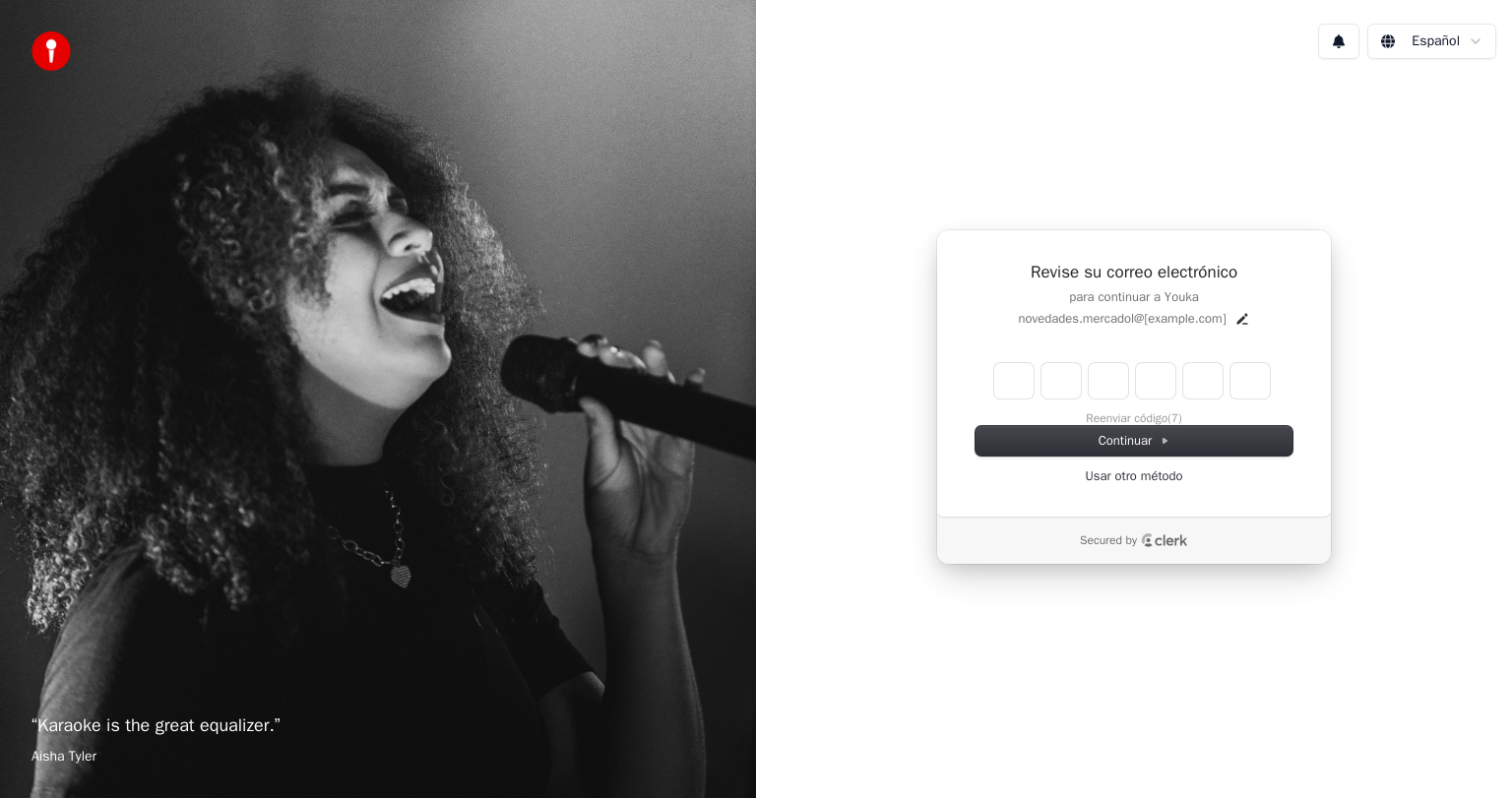 click on "Revise su correo electrónico para continuar a Youka novedades.mercadol@[example.com] Enter the  6 -digit verification code Reenviar código  (7) Continuar Usar otro método" at bounding box center [1134, 373] 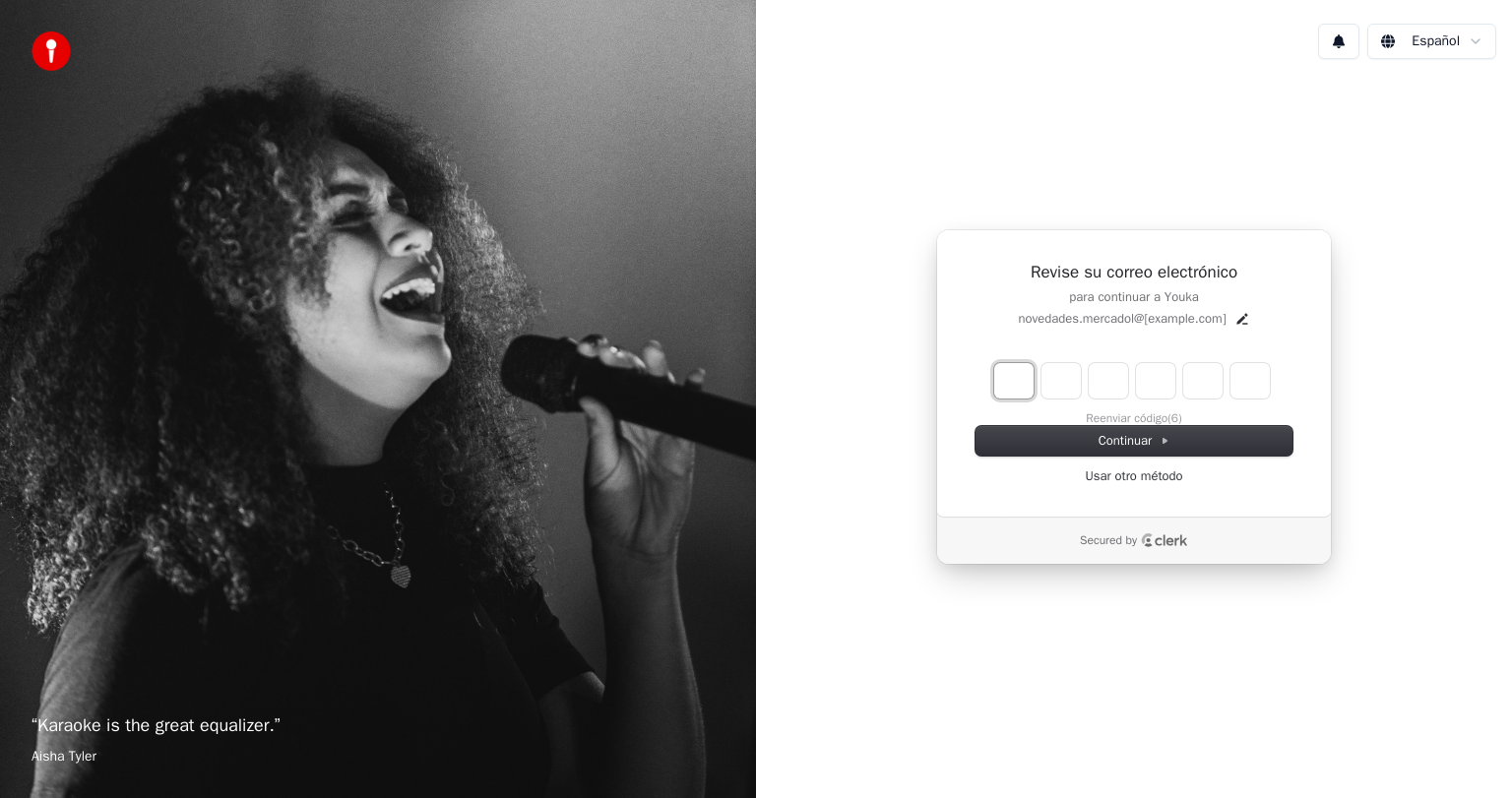 click at bounding box center (1014, 381) 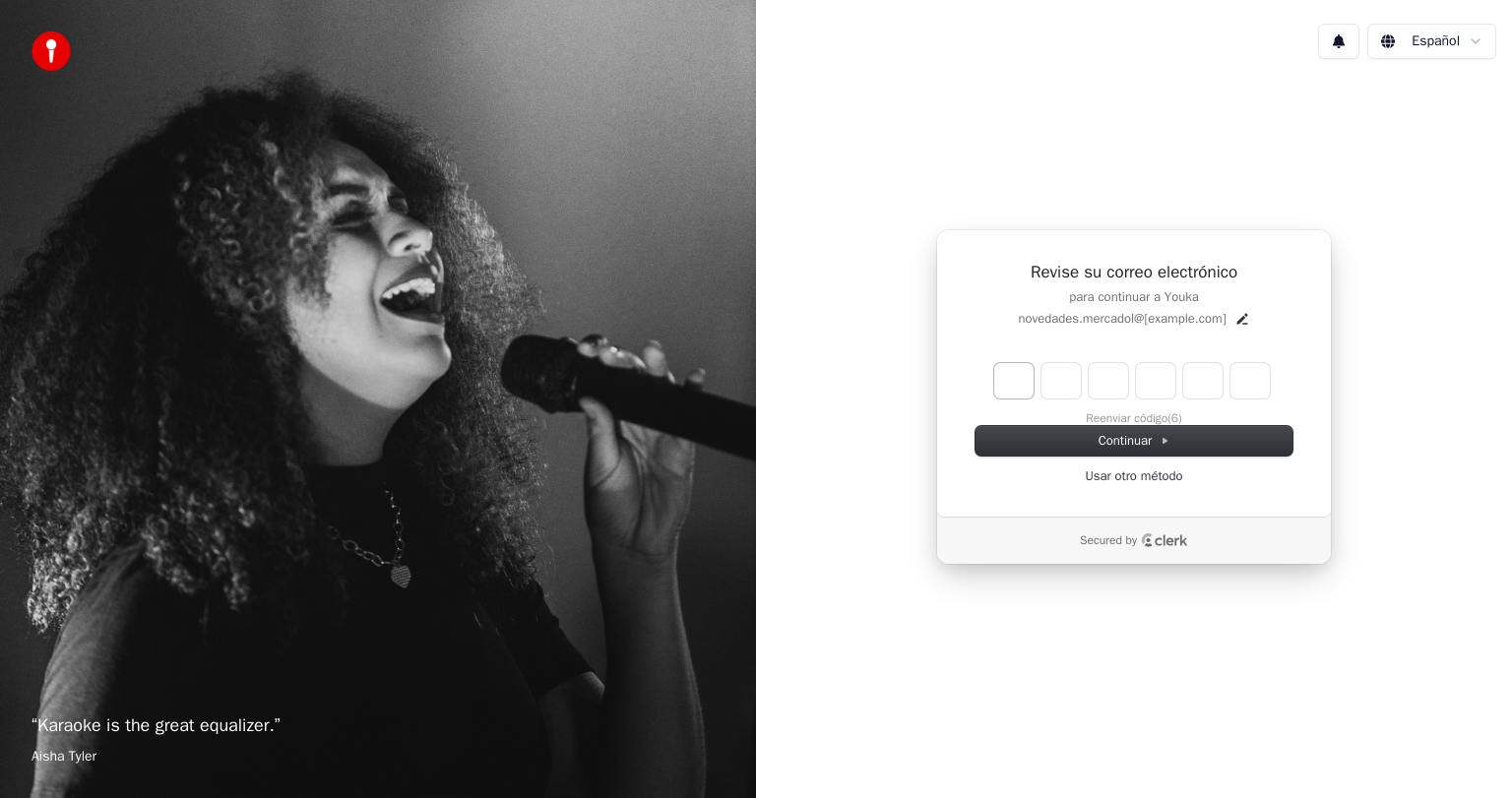 type on "******" 